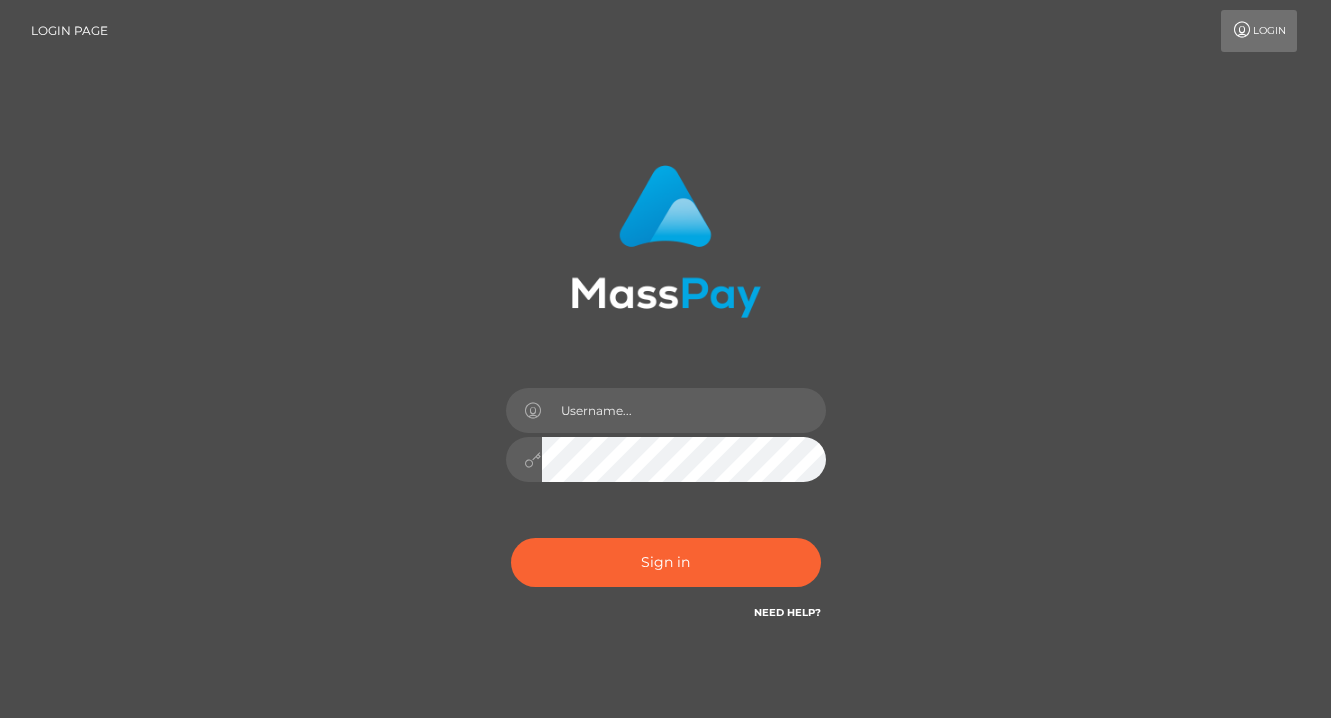 scroll, scrollTop: 0, scrollLeft: 0, axis: both 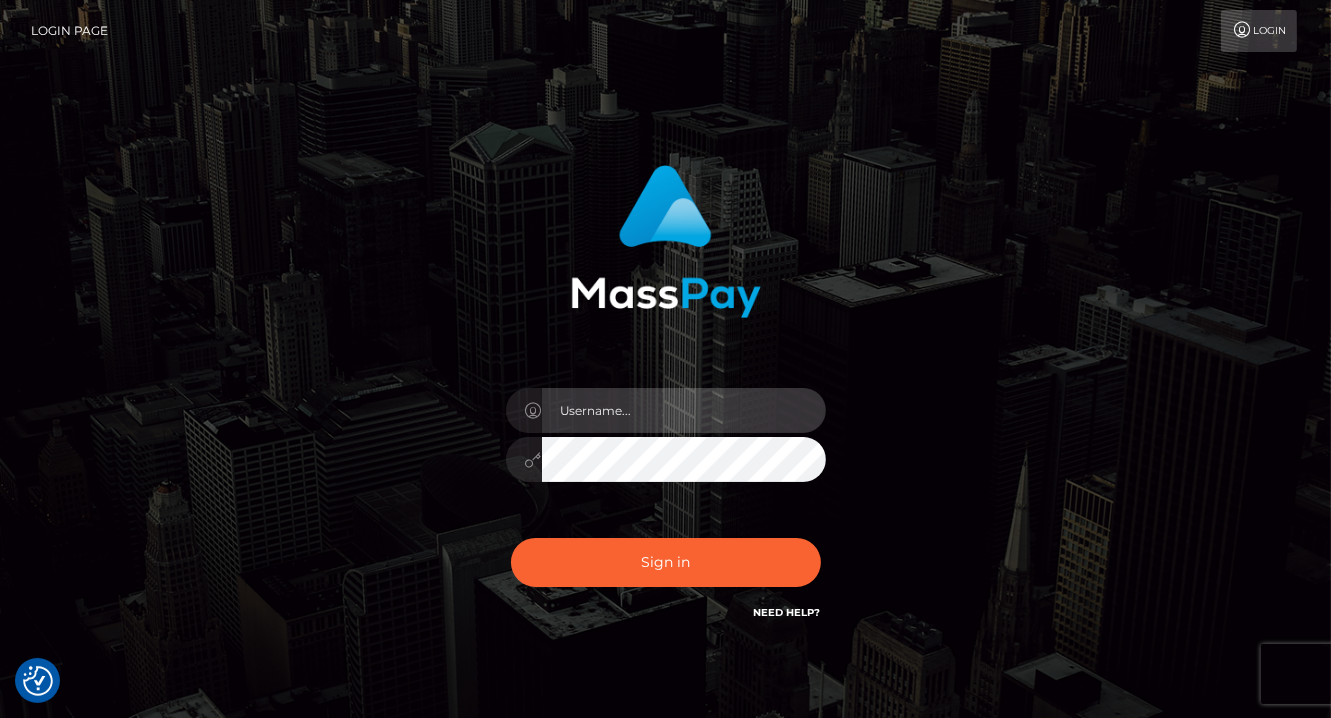 click at bounding box center (684, 410) 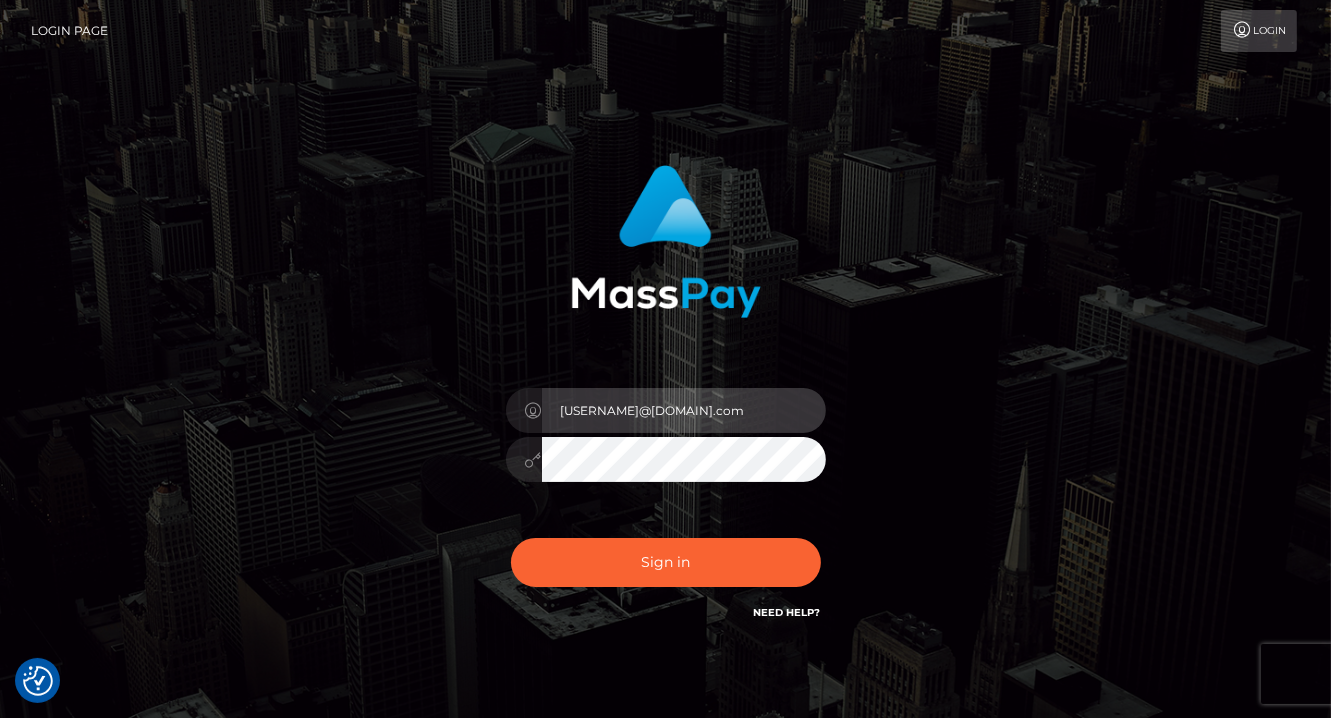 type on "zendaya.miss@yahoo.com" 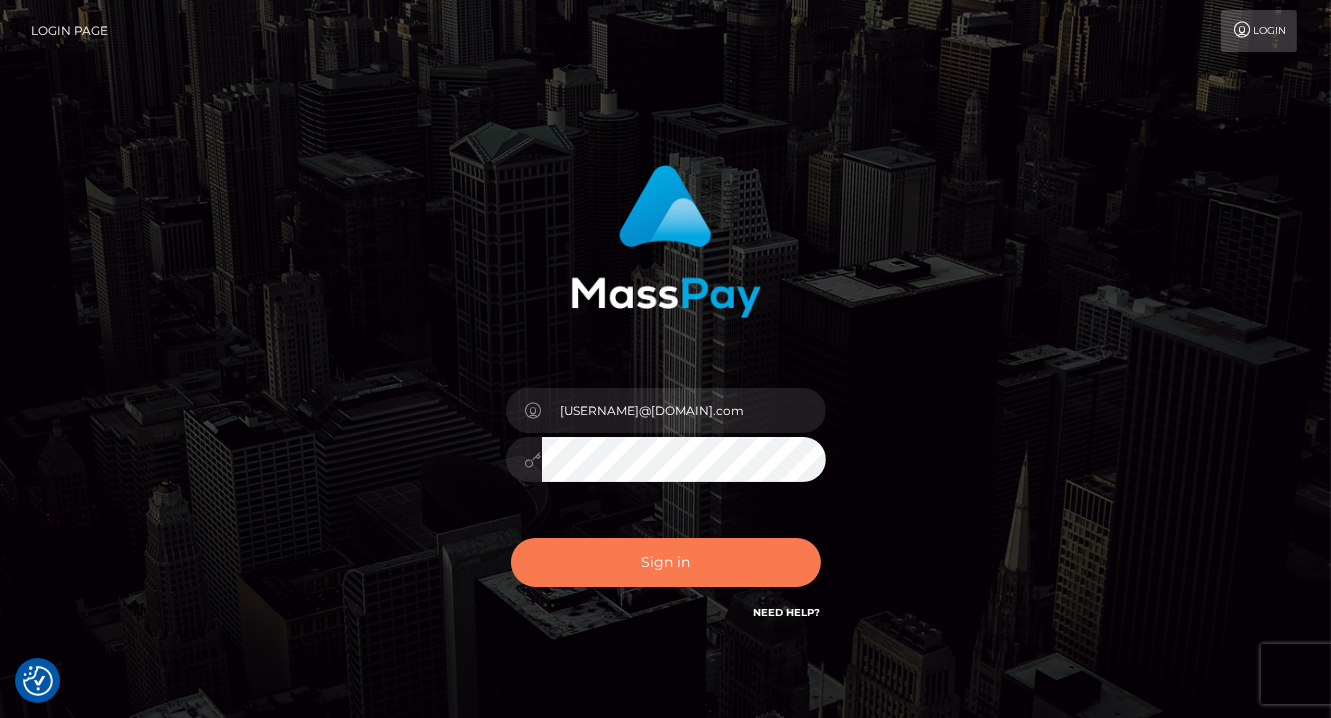 click on "Sign in" at bounding box center [666, 562] 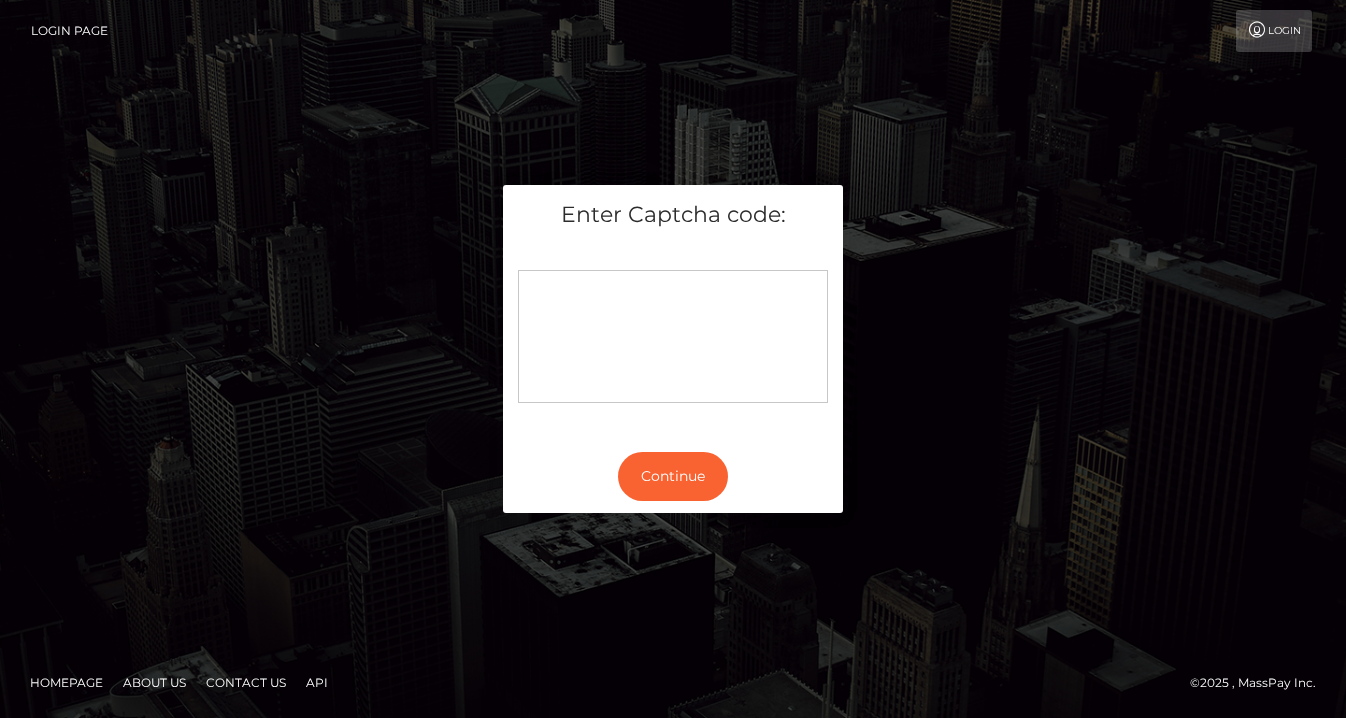 scroll, scrollTop: 0, scrollLeft: 0, axis: both 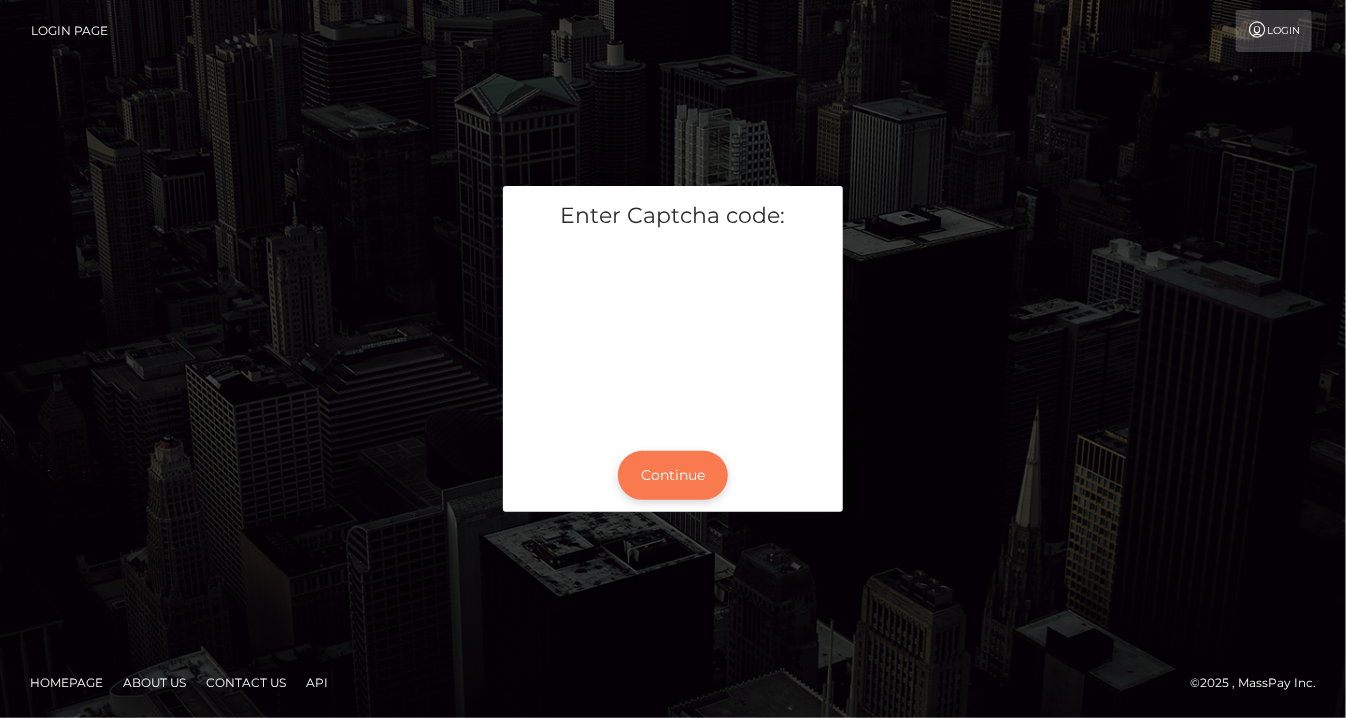 click on "Continue" at bounding box center (673, 475) 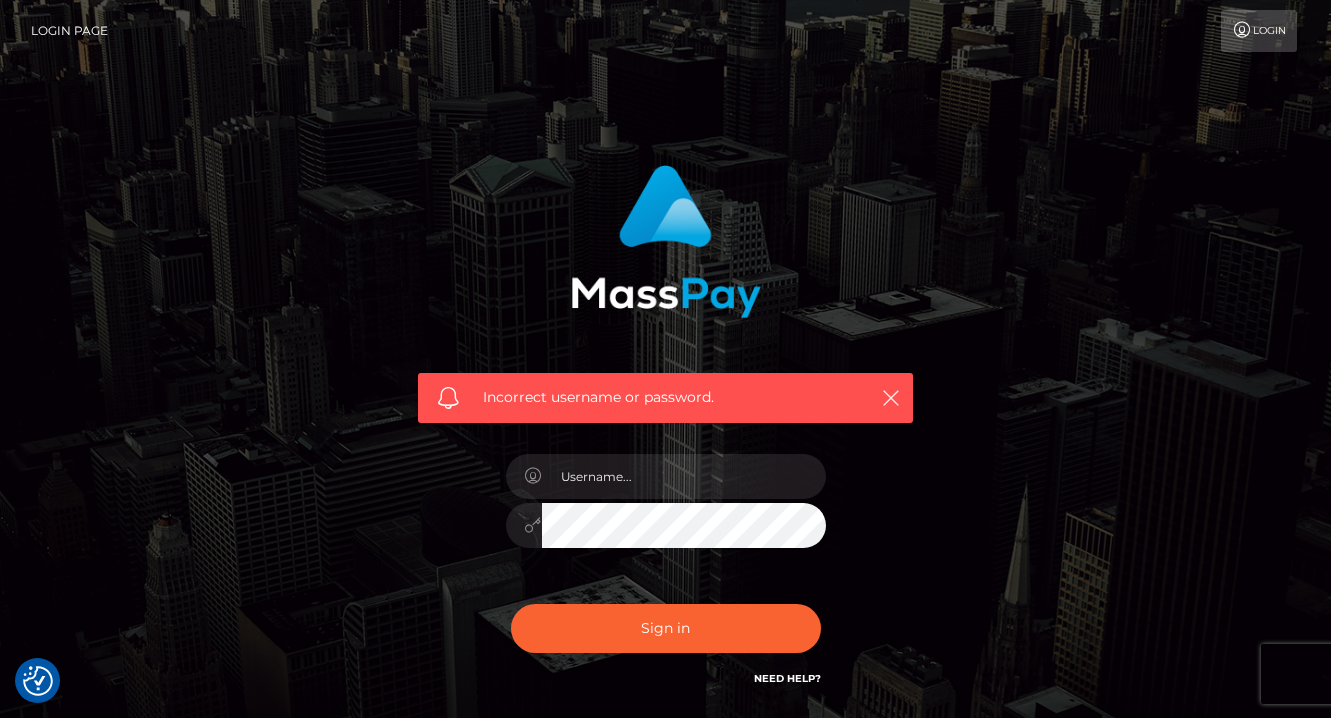 scroll, scrollTop: 0, scrollLeft: 0, axis: both 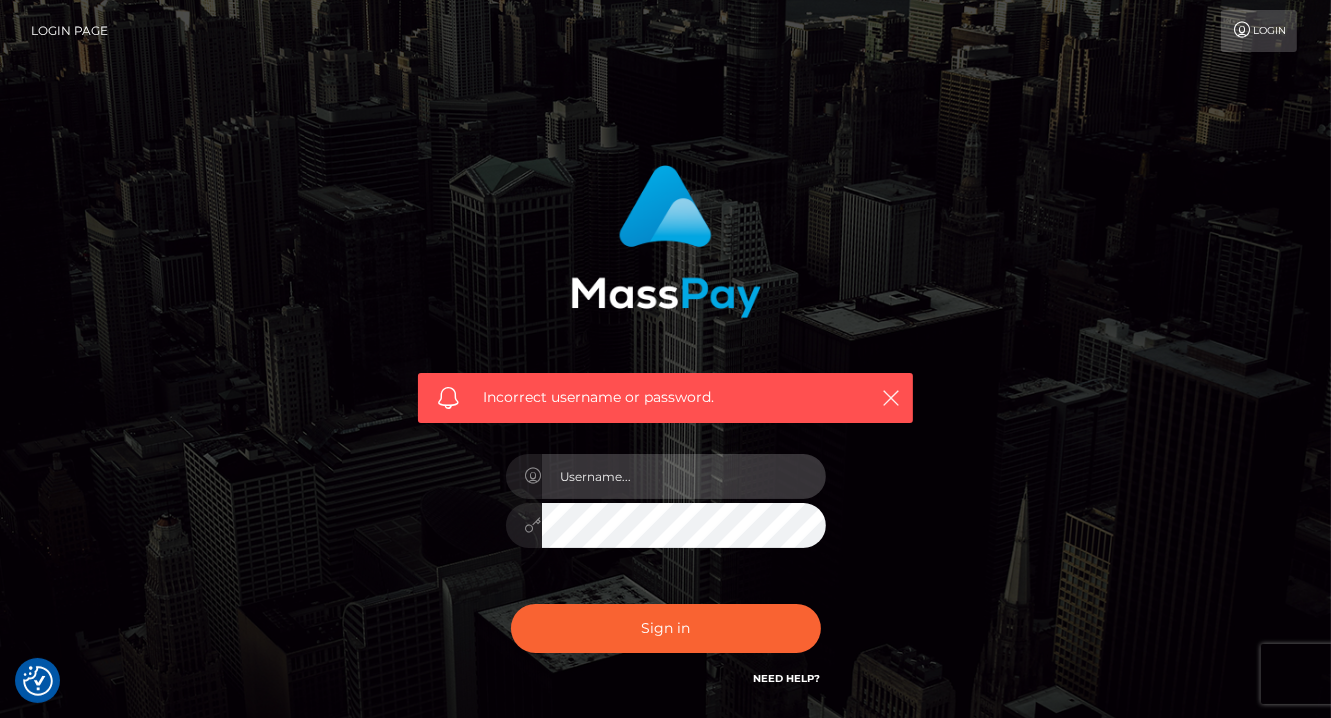 paste on "zendaya.miss@yahoo.com" 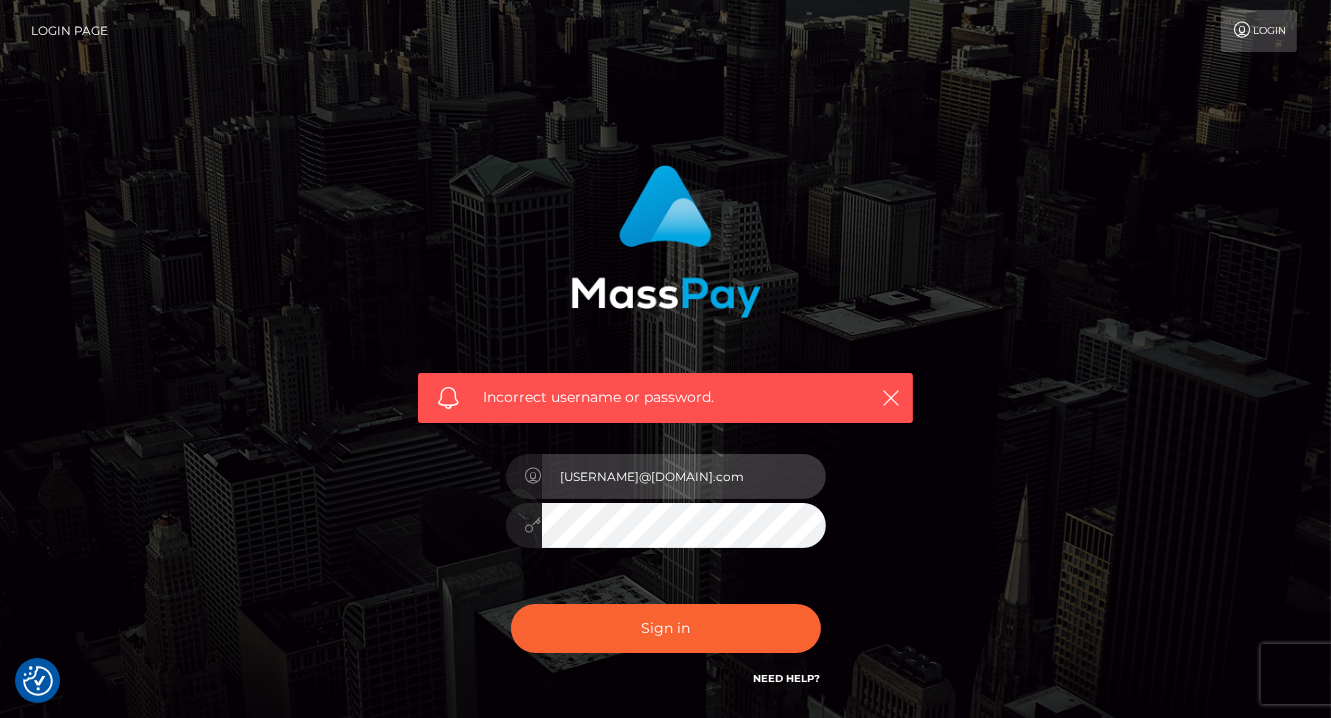 type on "zendaya.miss@yahoo.com" 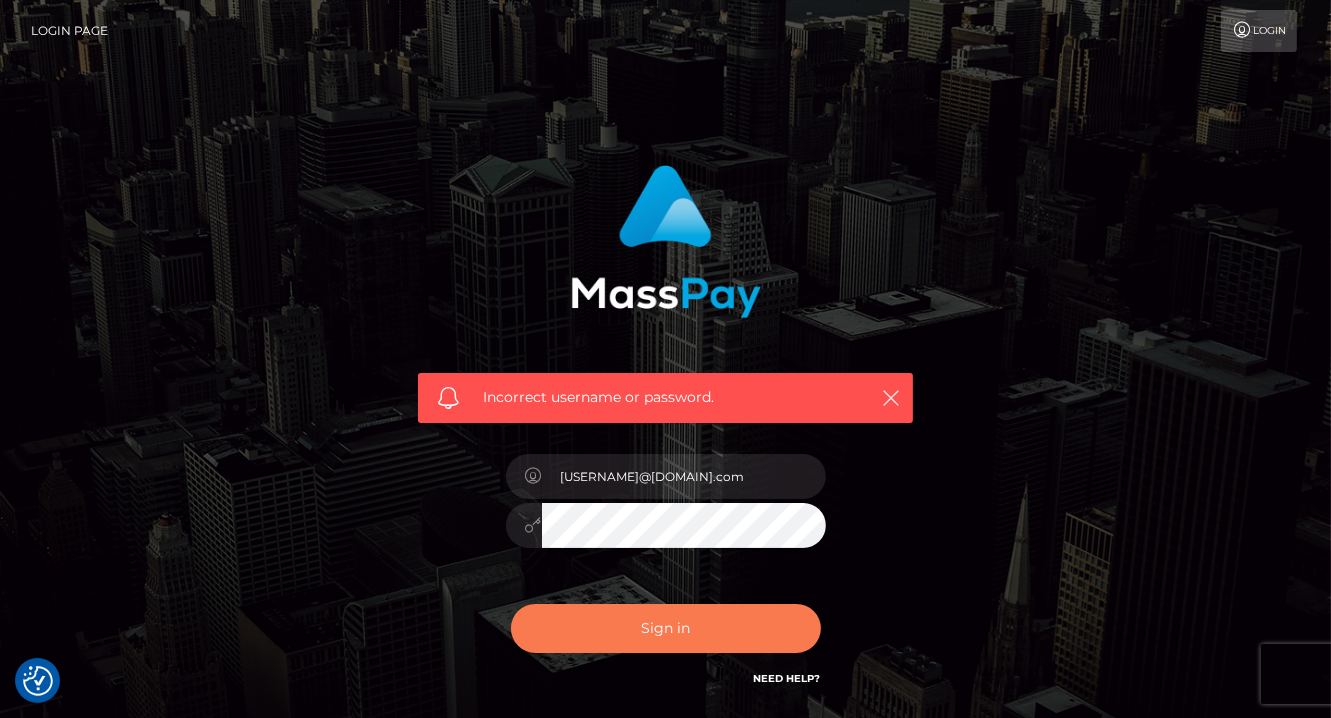 click on "Sign in" at bounding box center [666, 628] 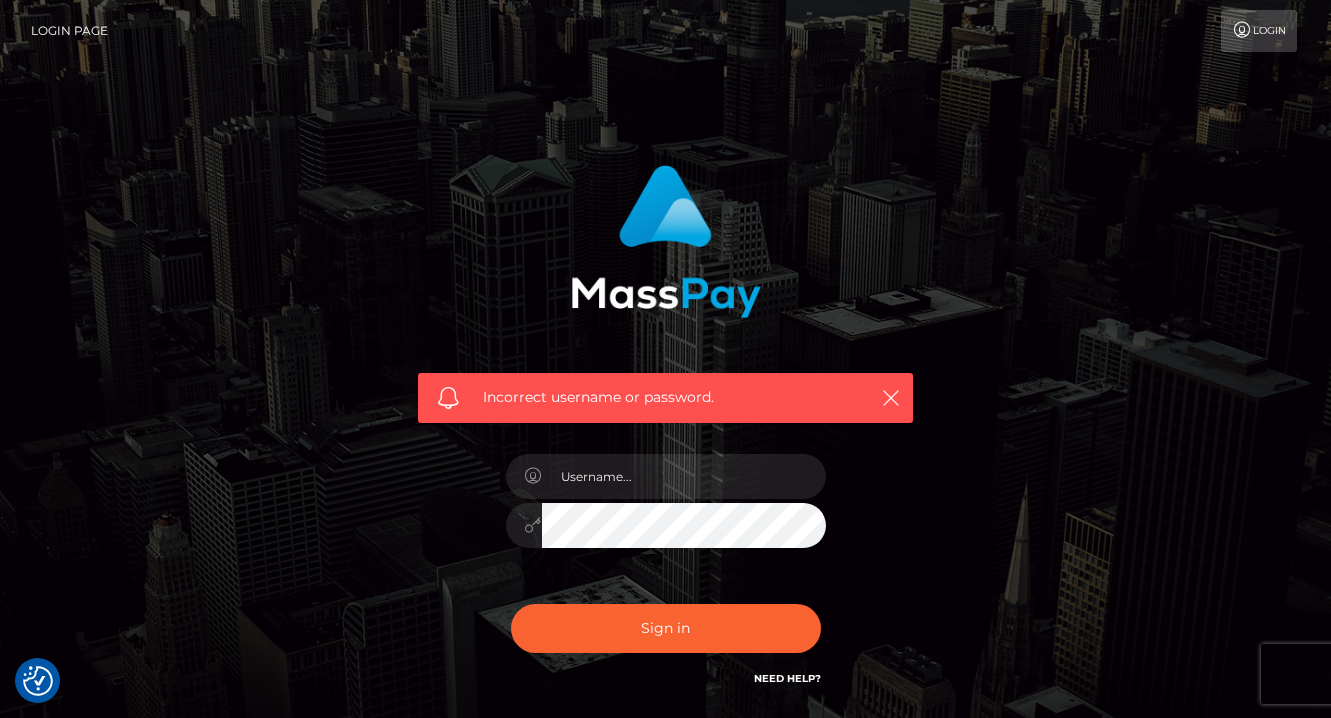 scroll, scrollTop: 0, scrollLeft: 0, axis: both 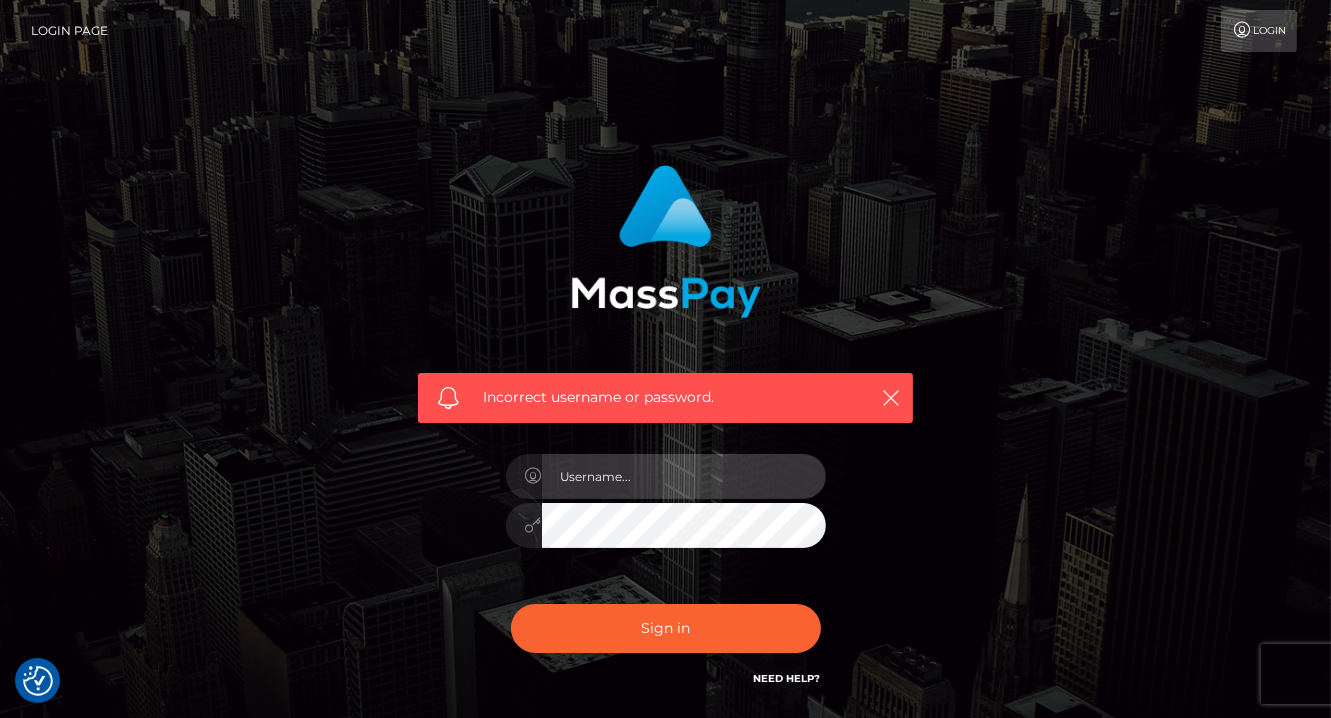 paste on "zendaya.miss@yahoo.com" 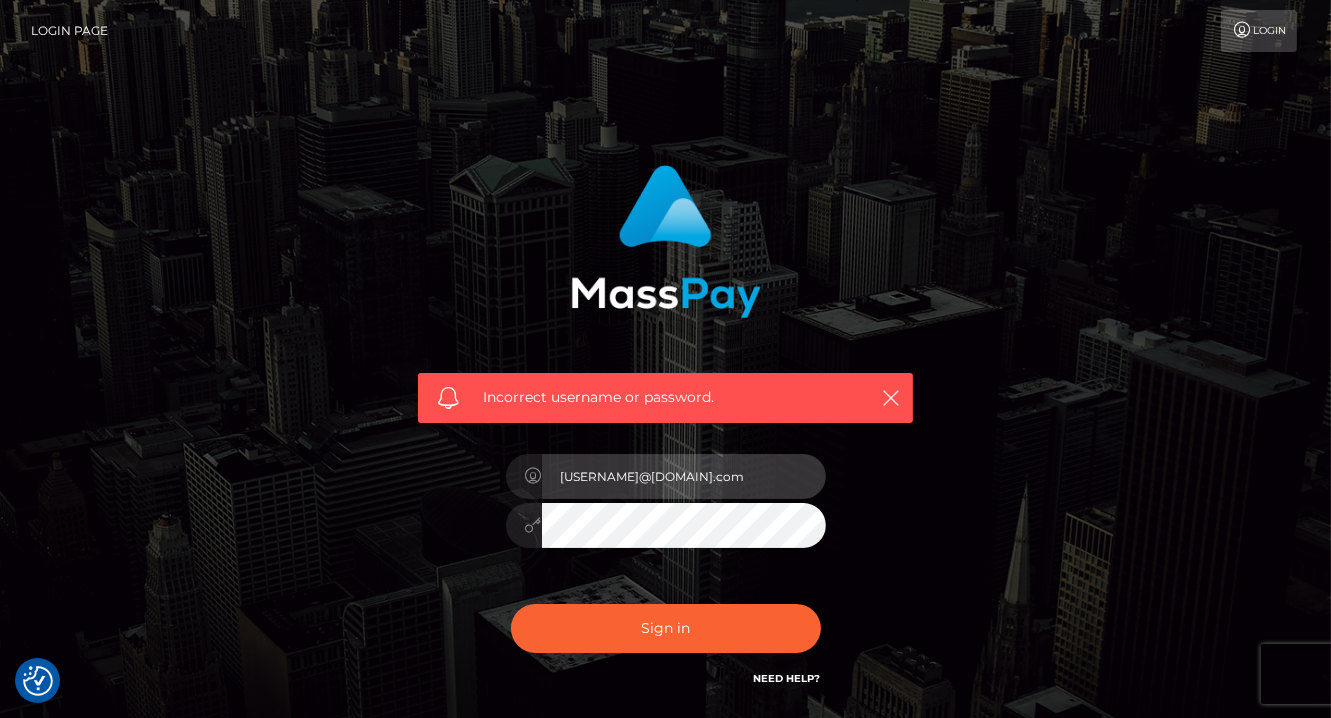 type on "zendaya.miss@yahoo.com" 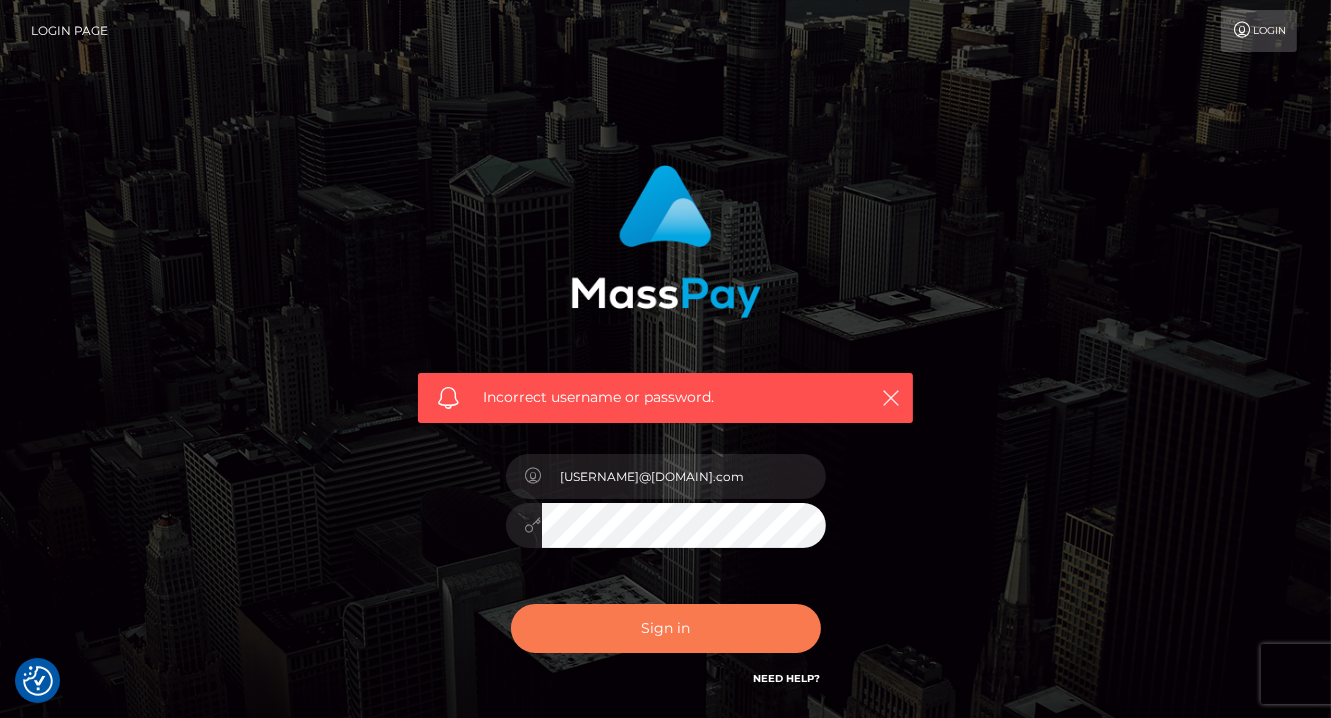 click on "Sign in" at bounding box center (666, 628) 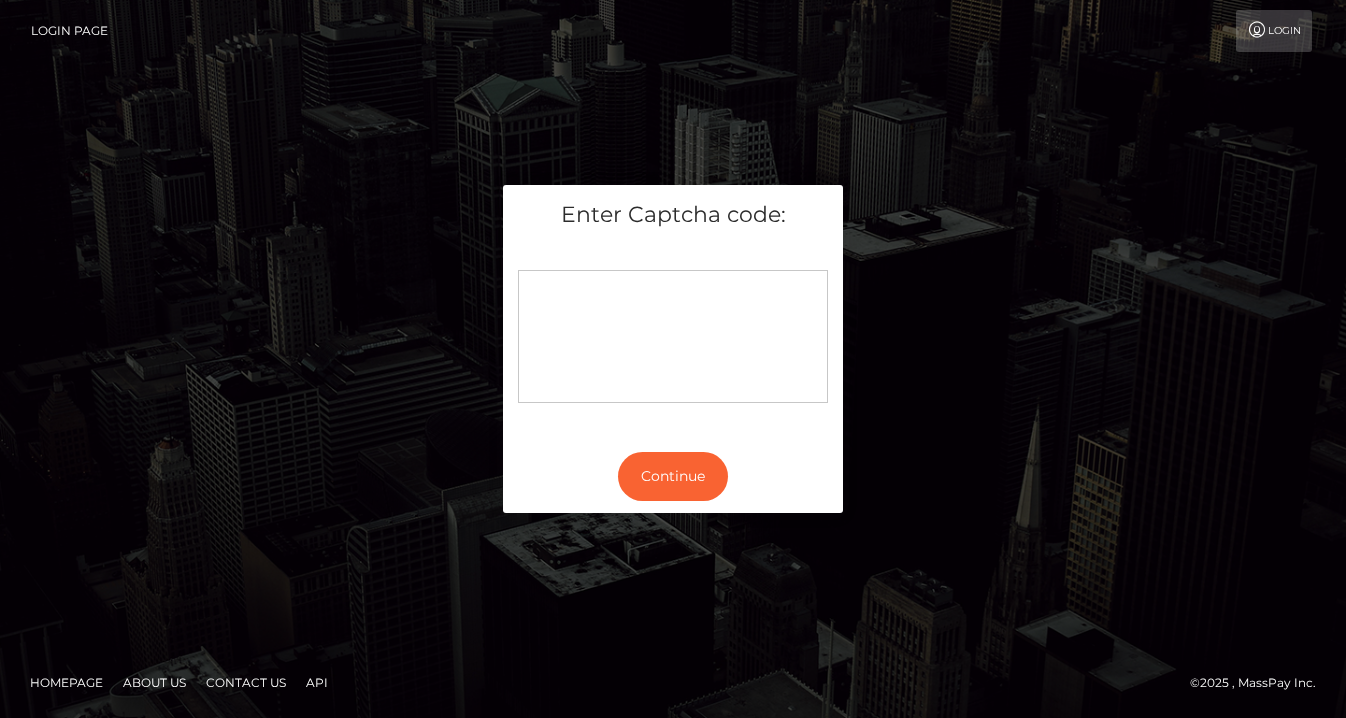 scroll, scrollTop: 0, scrollLeft: 0, axis: both 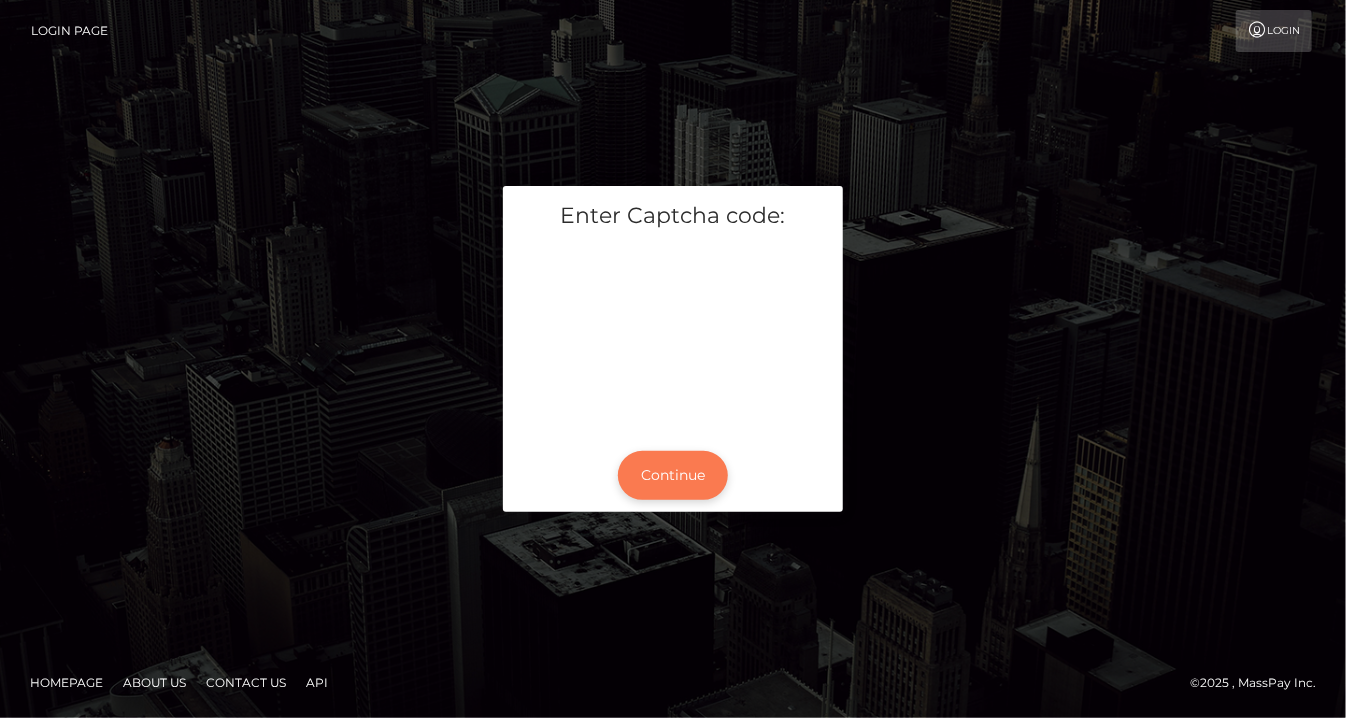click on "Continue" at bounding box center [673, 475] 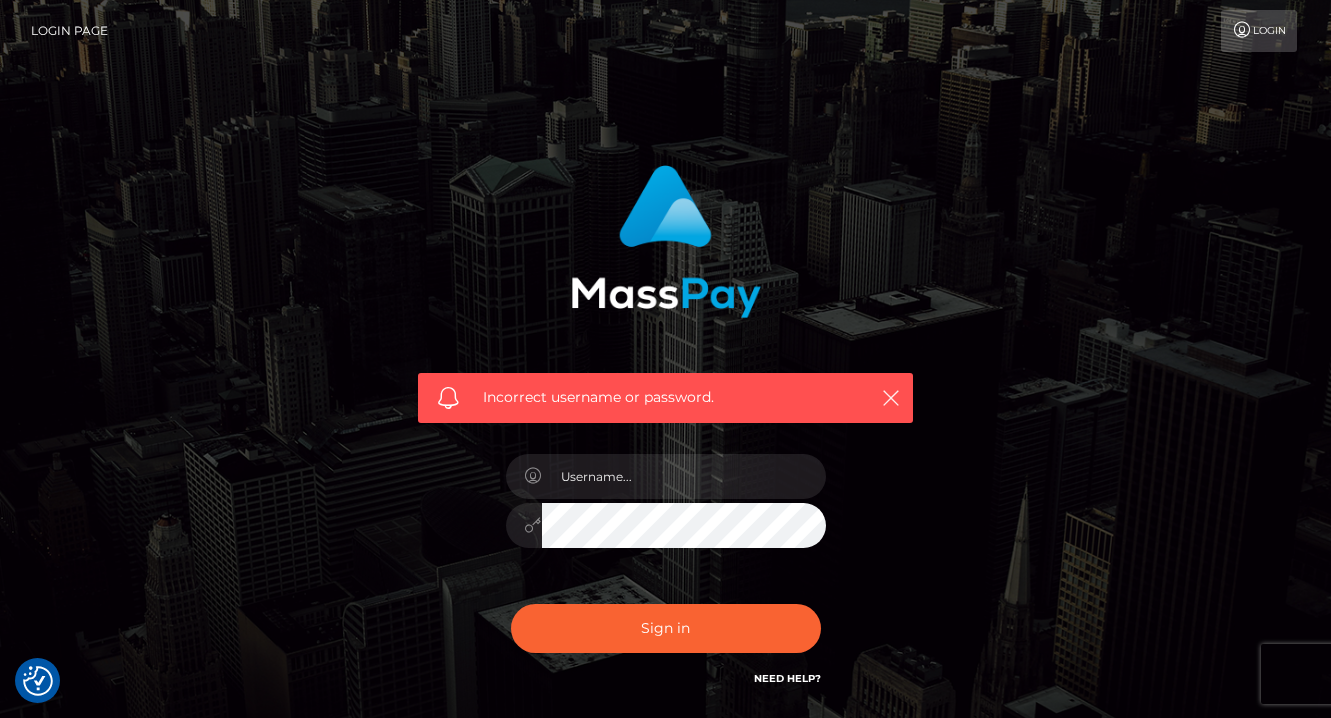 scroll, scrollTop: 0, scrollLeft: 0, axis: both 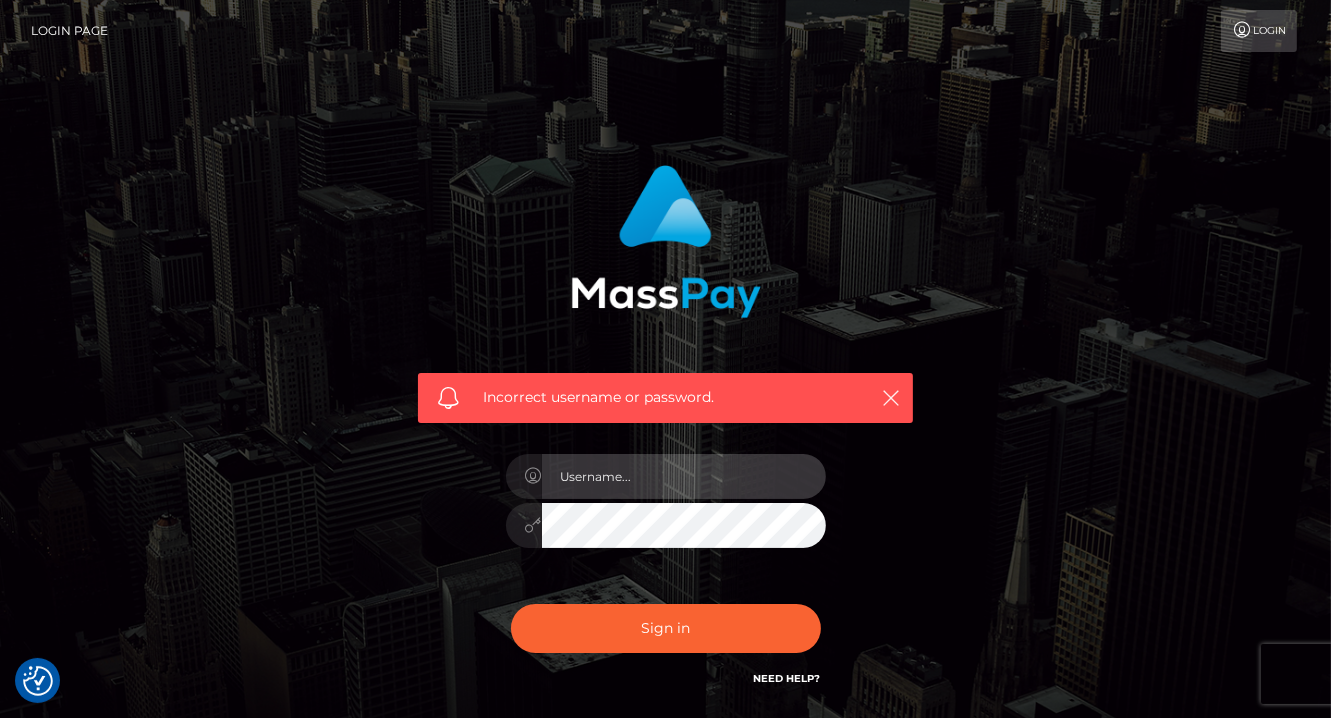 click at bounding box center (684, 476) 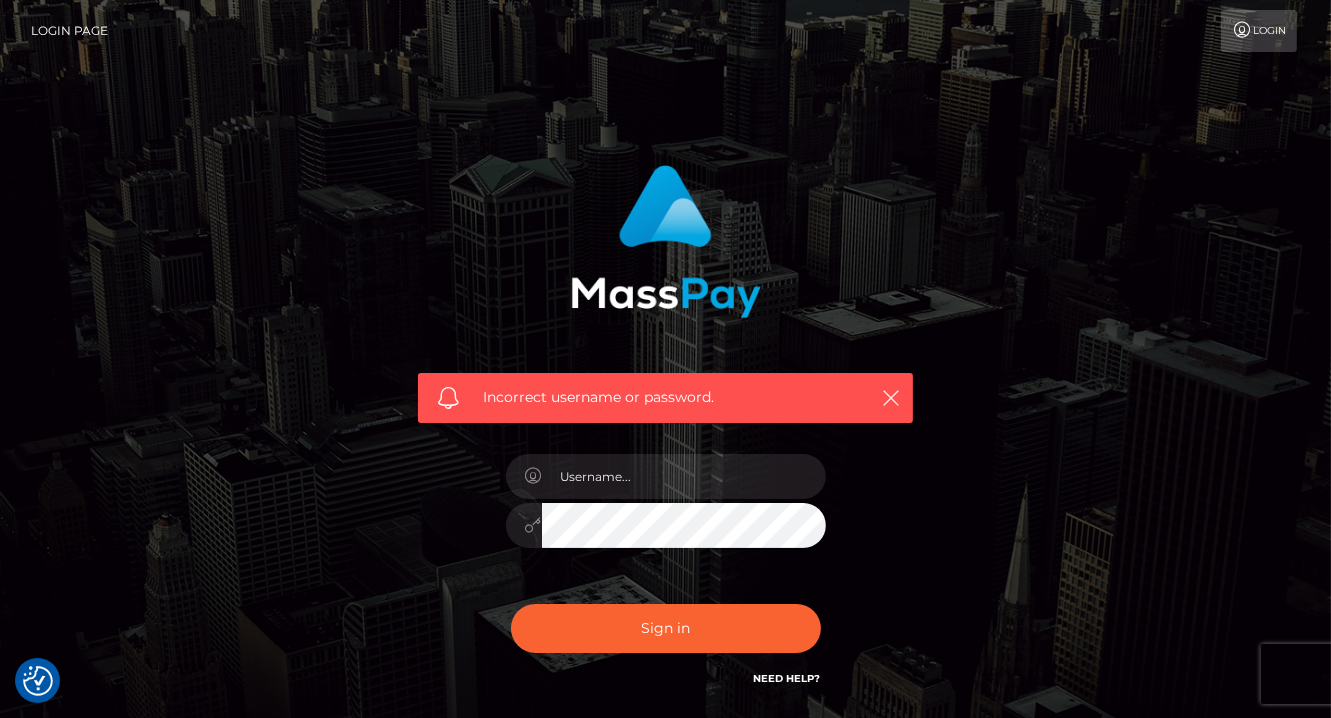 click on "Login" at bounding box center [1259, 31] 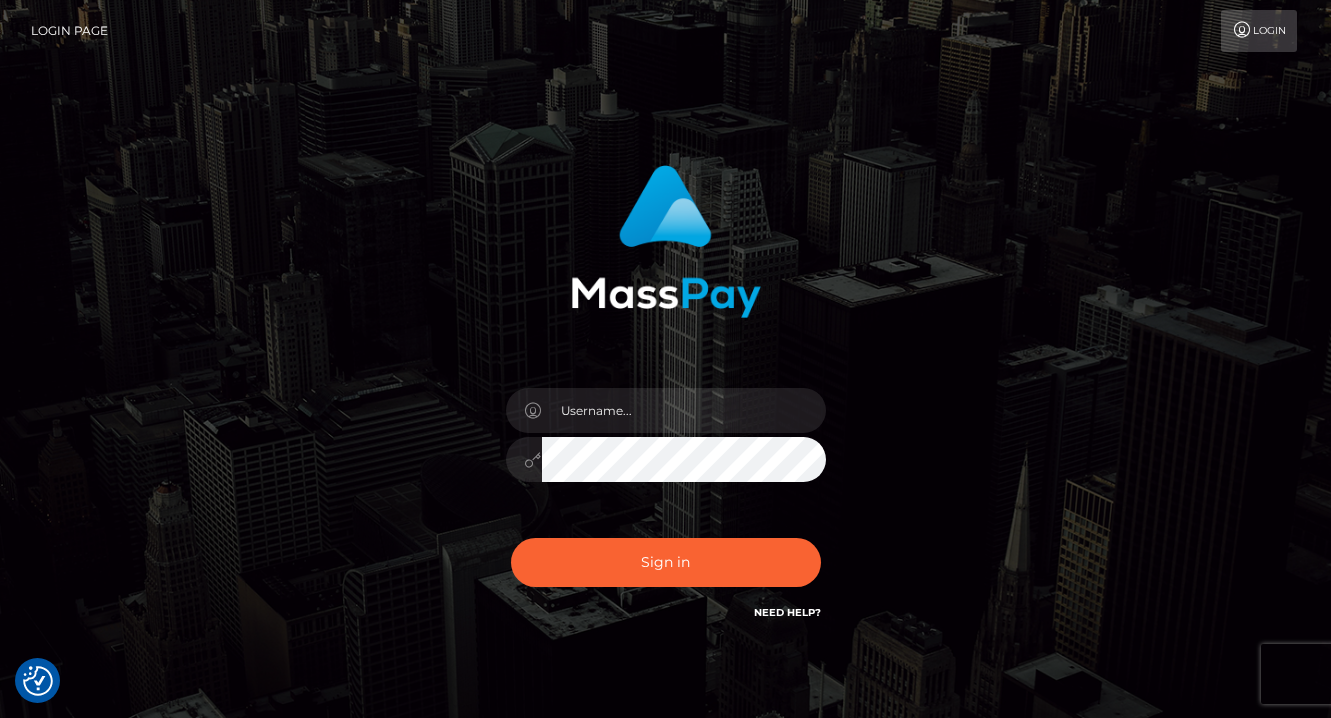 scroll, scrollTop: 0, scrollLeft: 0, axis: both 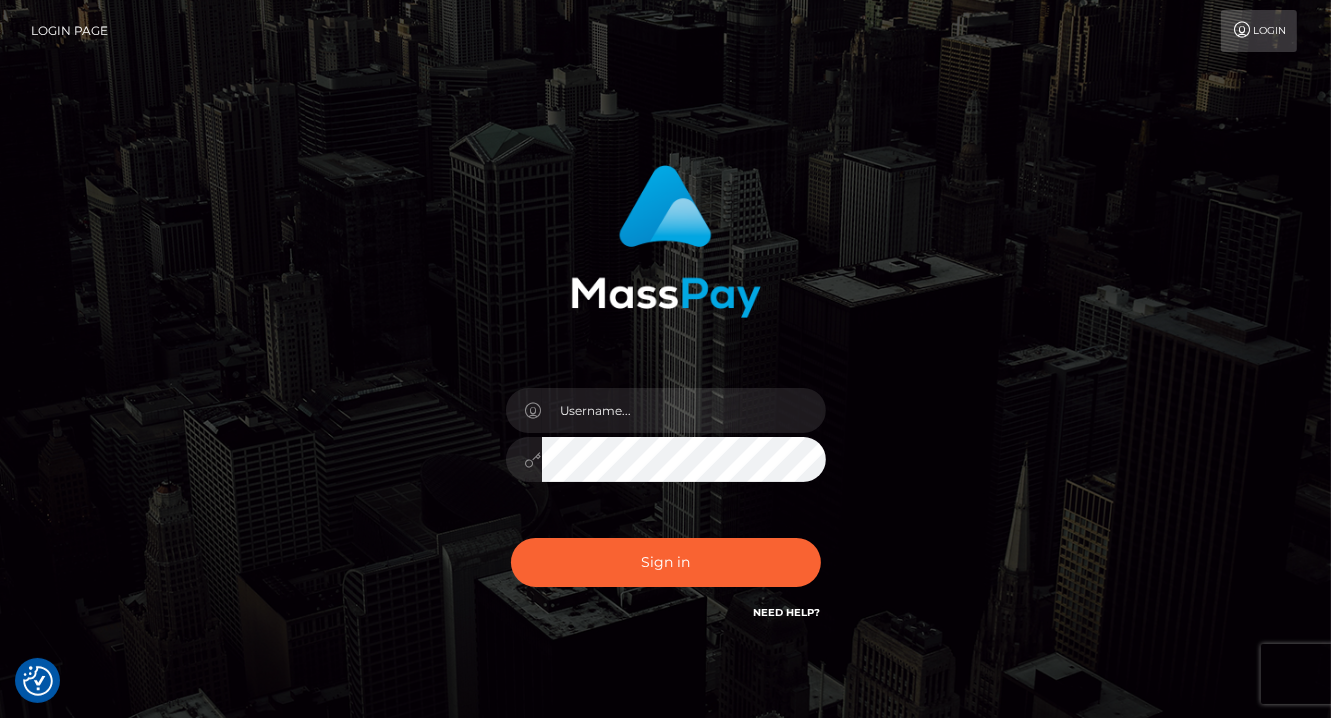 click on "Login" at bounding box center (1259, 31) 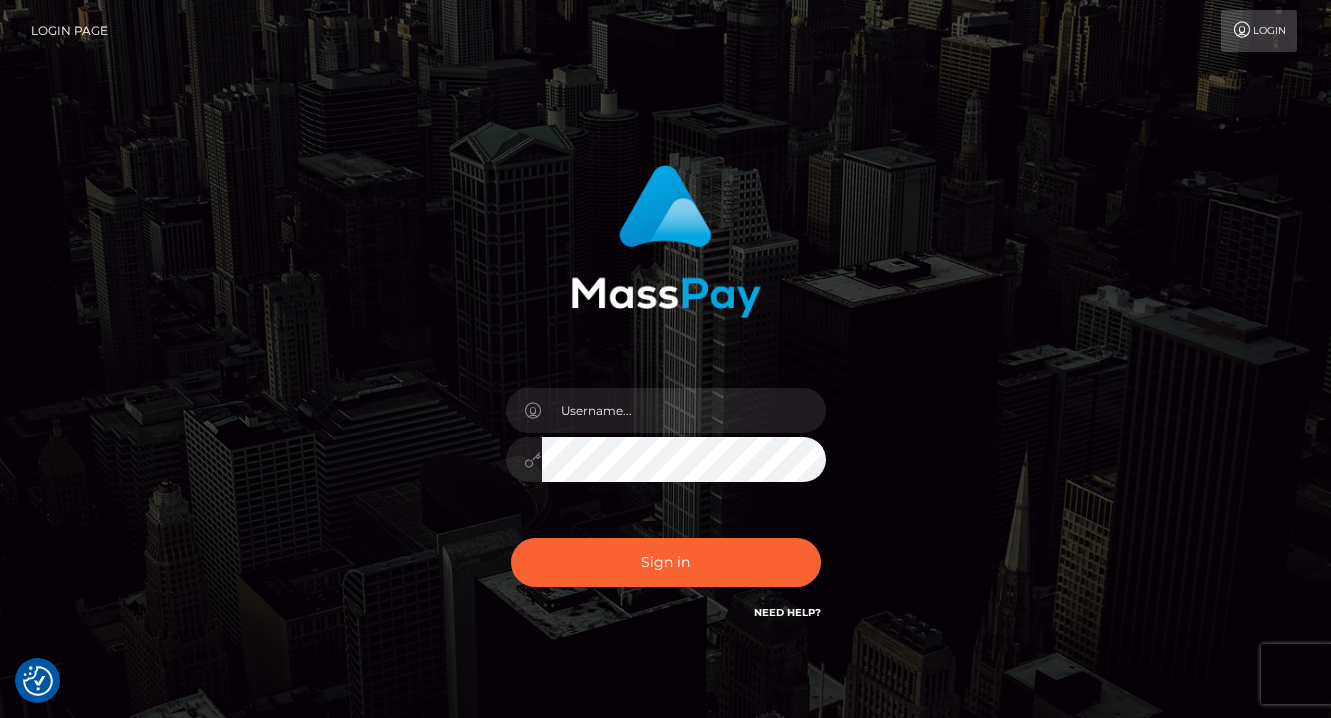 scroll, scrollTop: 0, scrollLeft: 0, axis: both 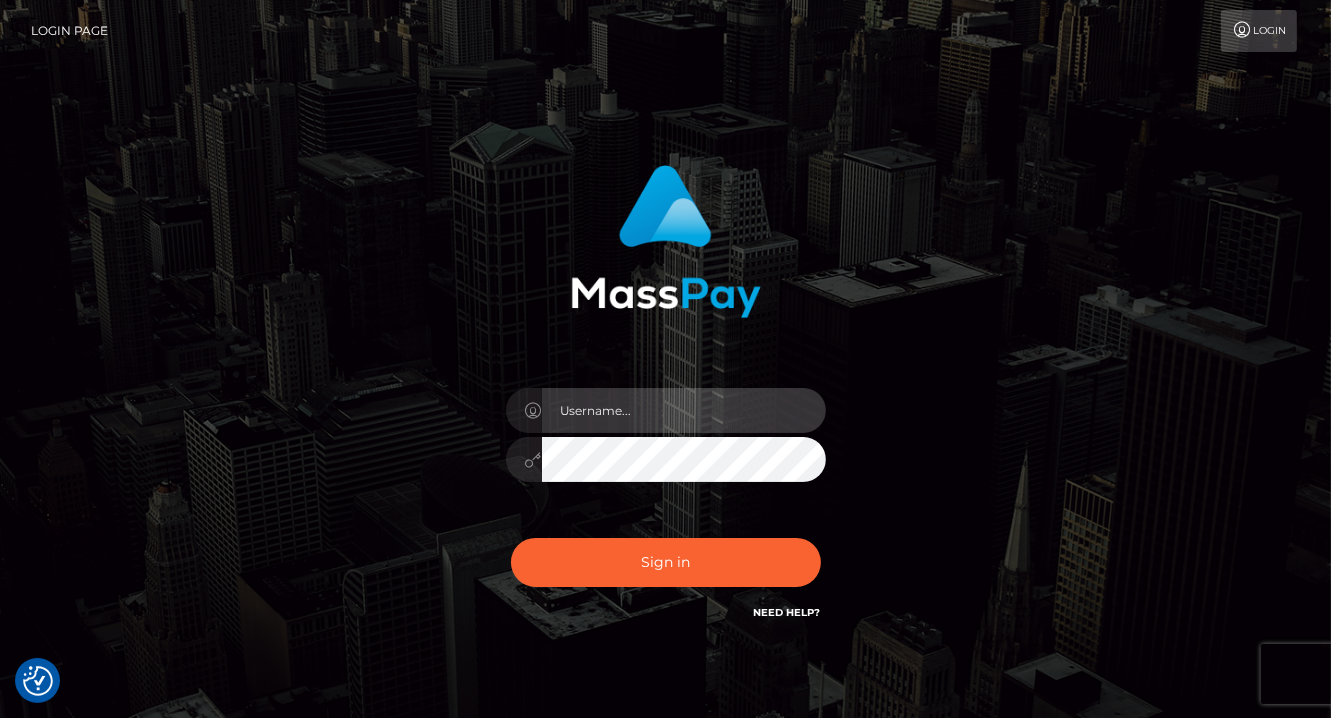 paste on "[USERNAME]@[DOMAIN].com" 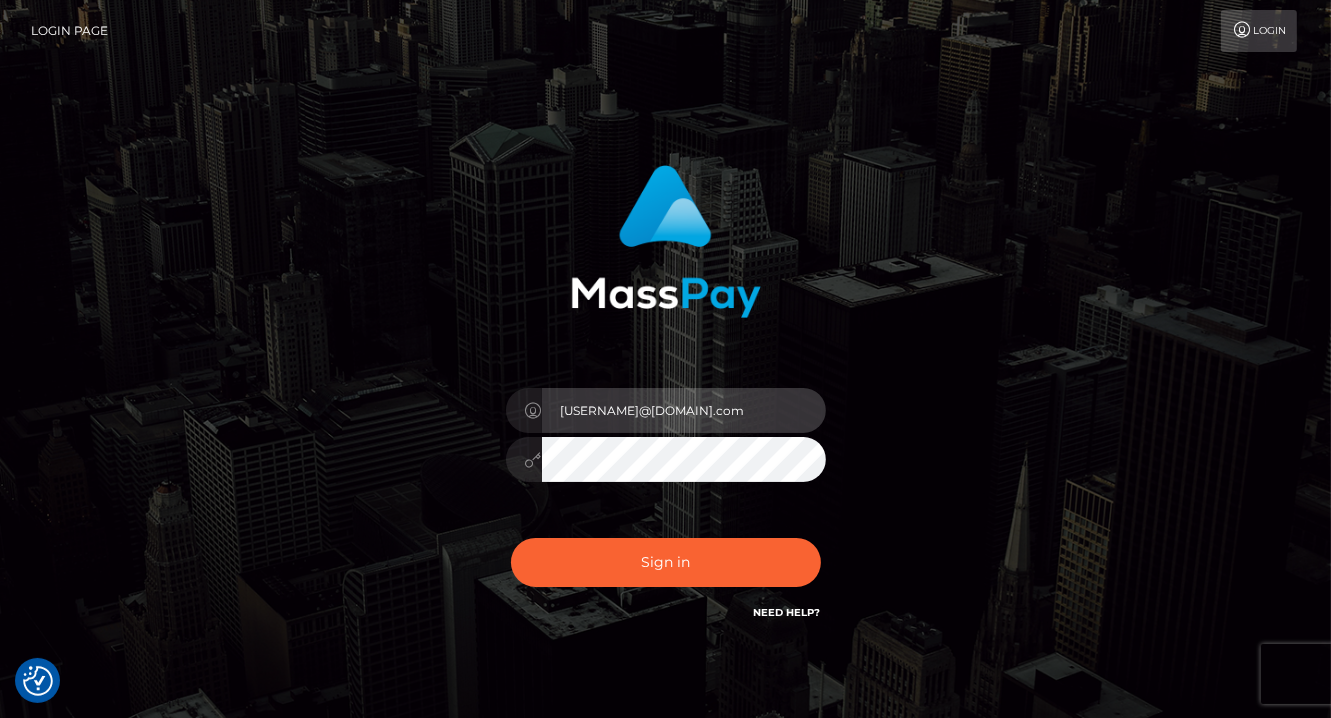 type on "[USERNAME]@[DOMAIN].com" 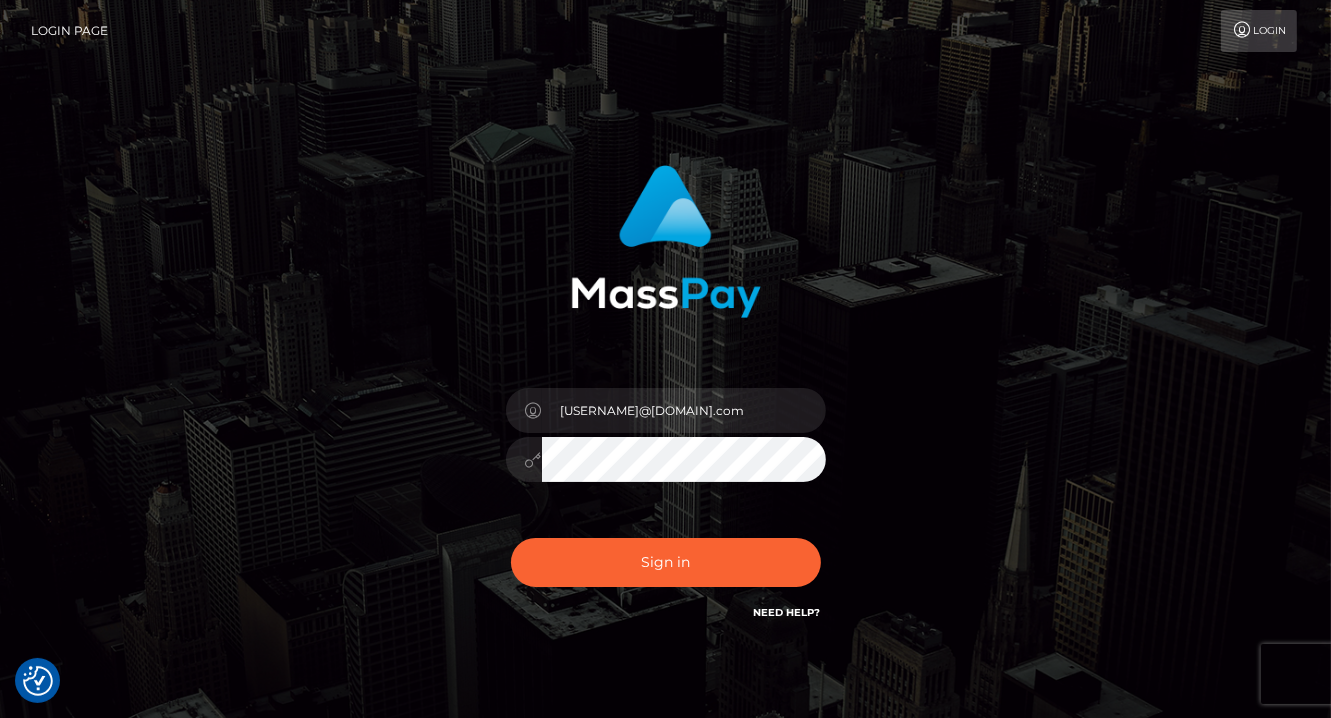 click on "Sign in" at bounding box center (666, 562) 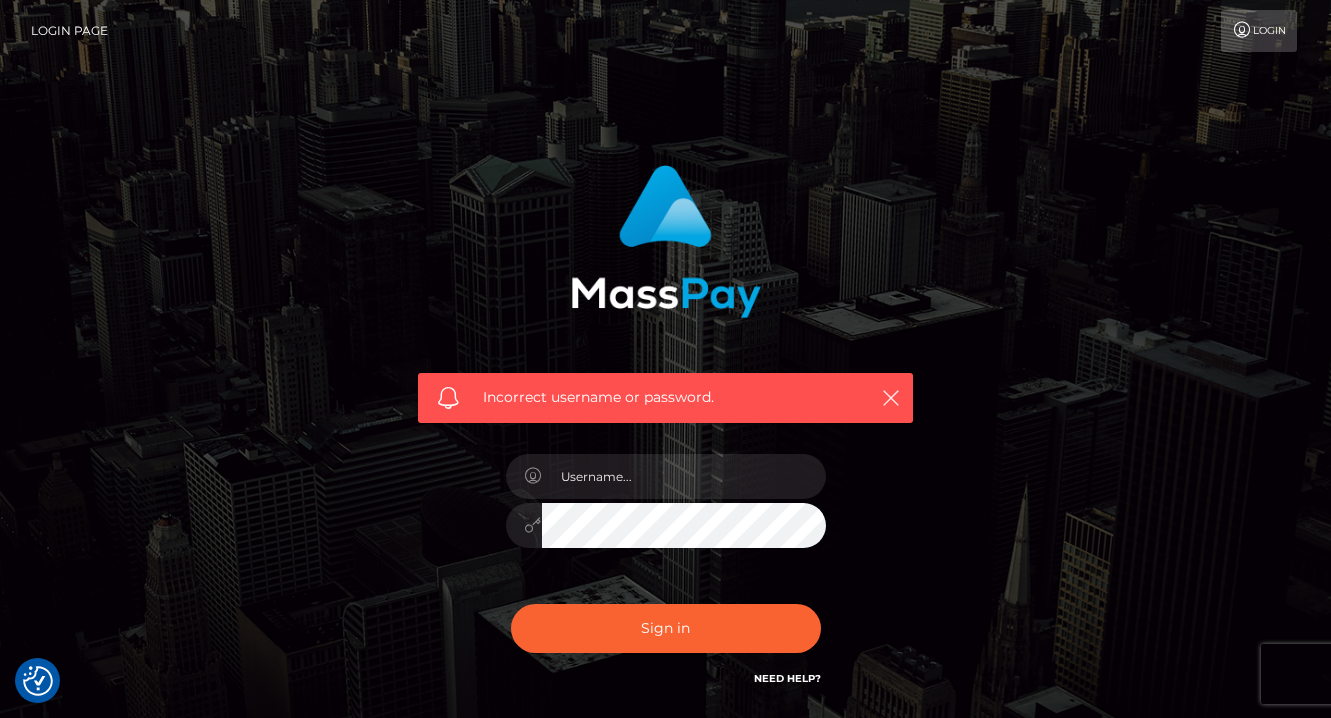 scroll, scrollTop: 0, scrollLeft: 0, axis: both 